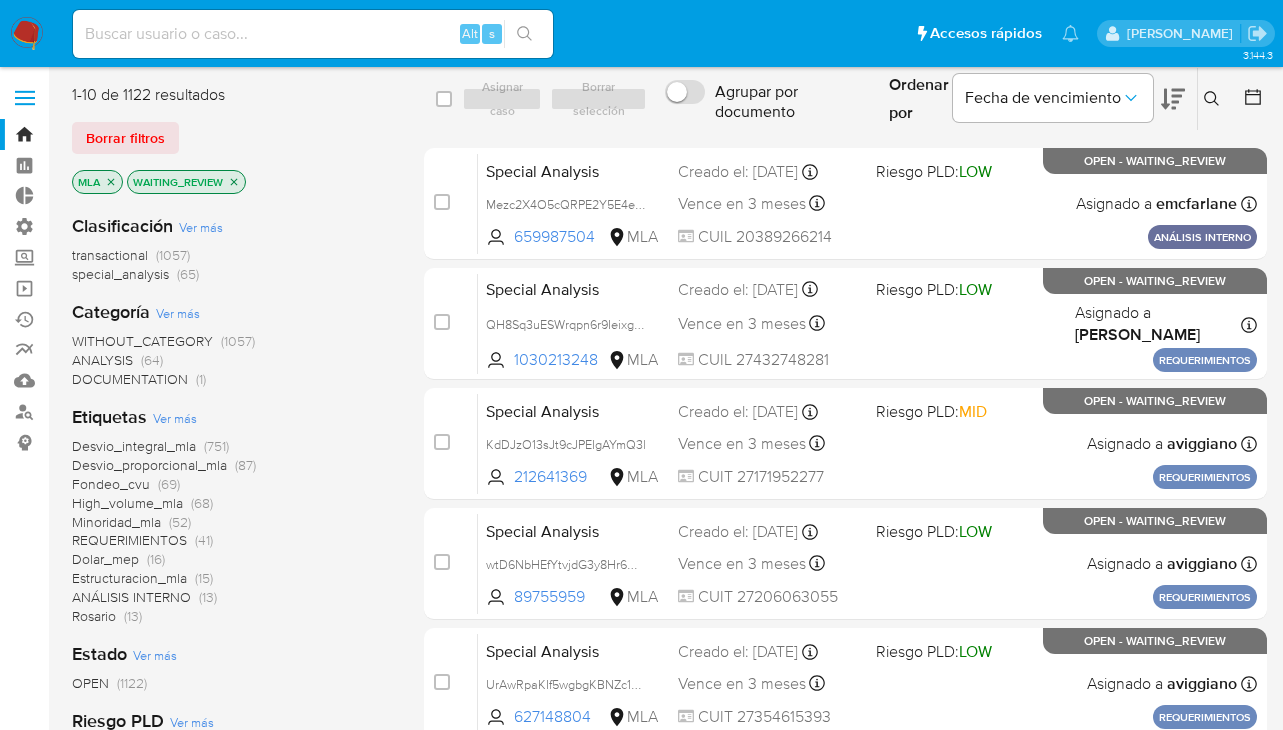 scroll, scrollTop: 0, scrollLeft: 0, axis: both 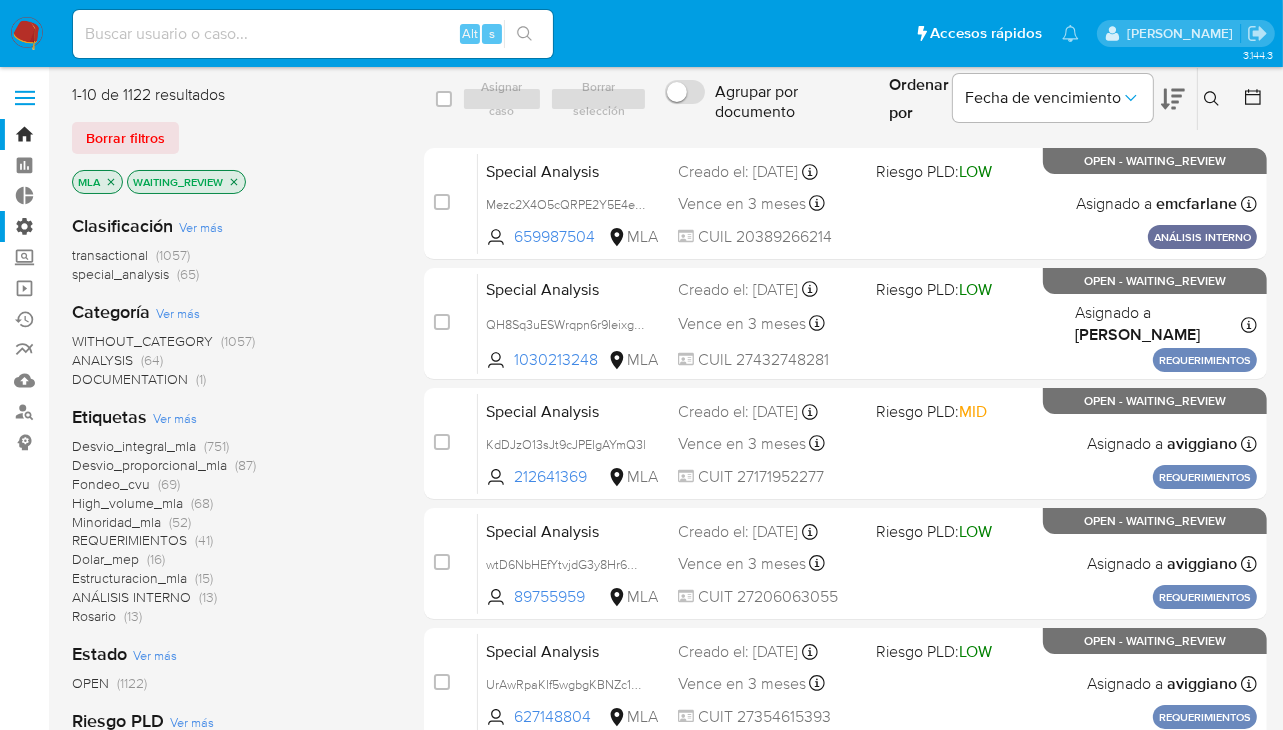 click on "Administración" at bounding box center (119, 226) 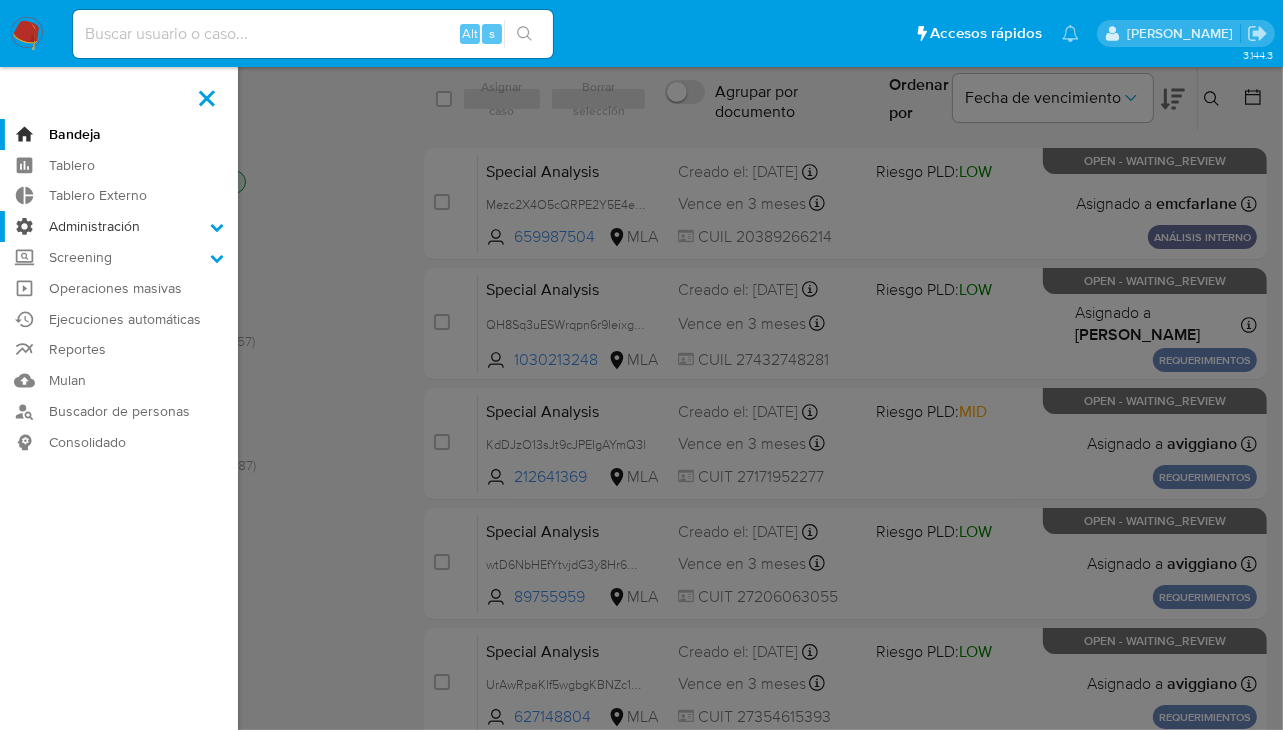 click on "Administración" at bounding box center [0, 0] 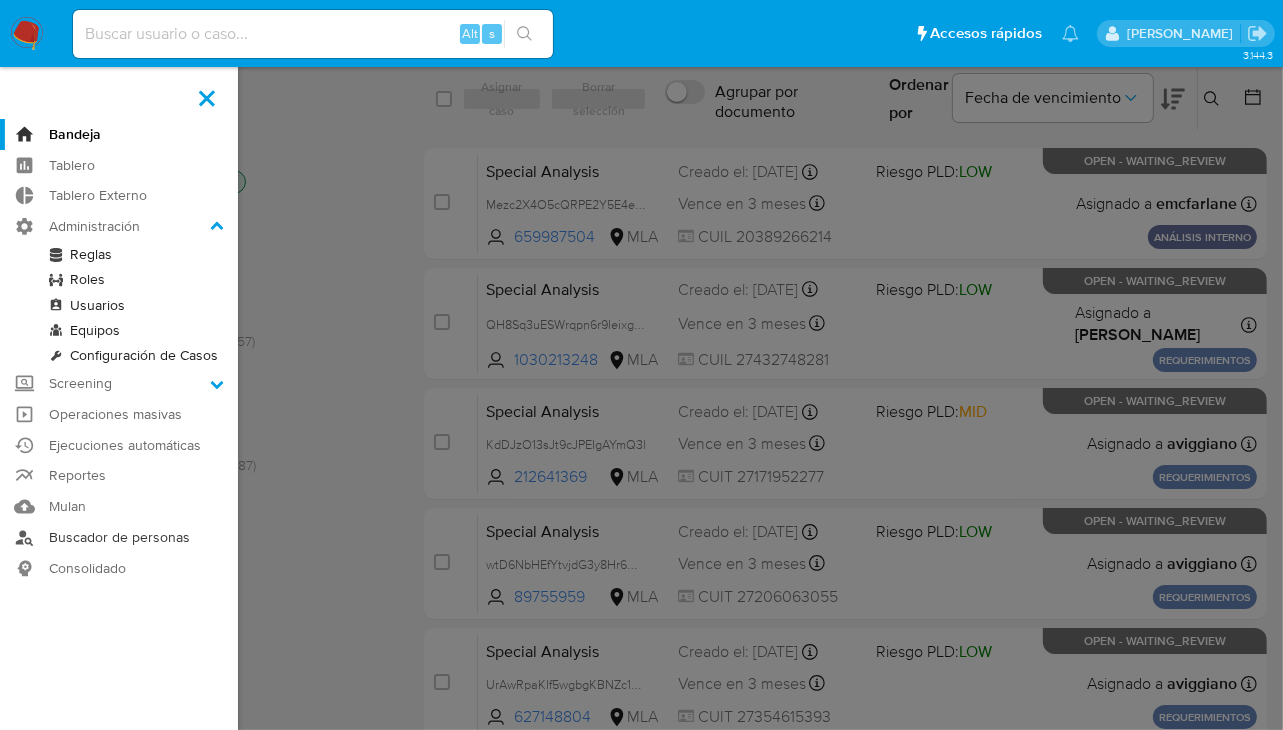 click on "Buscador de personas" at bounding box center [119, 537] 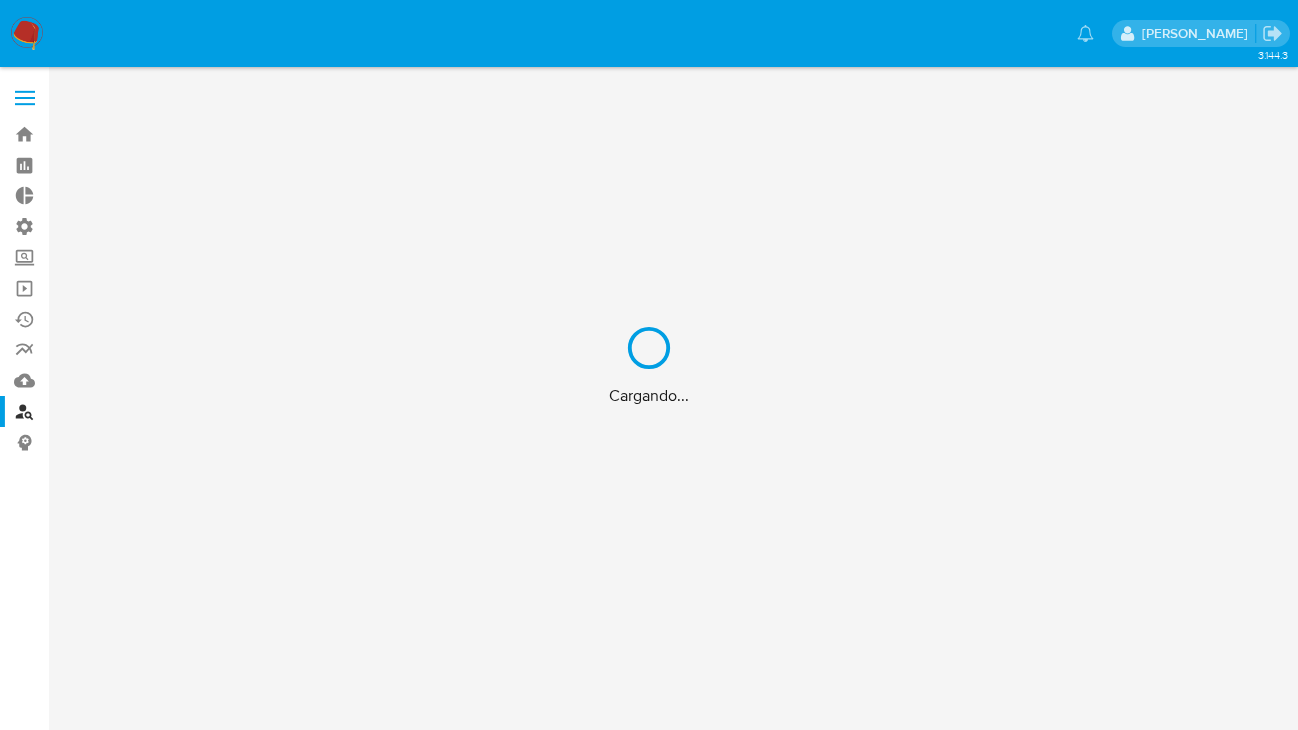 scroll, scrollTop: 0, scrollLeft: 0, axis: both 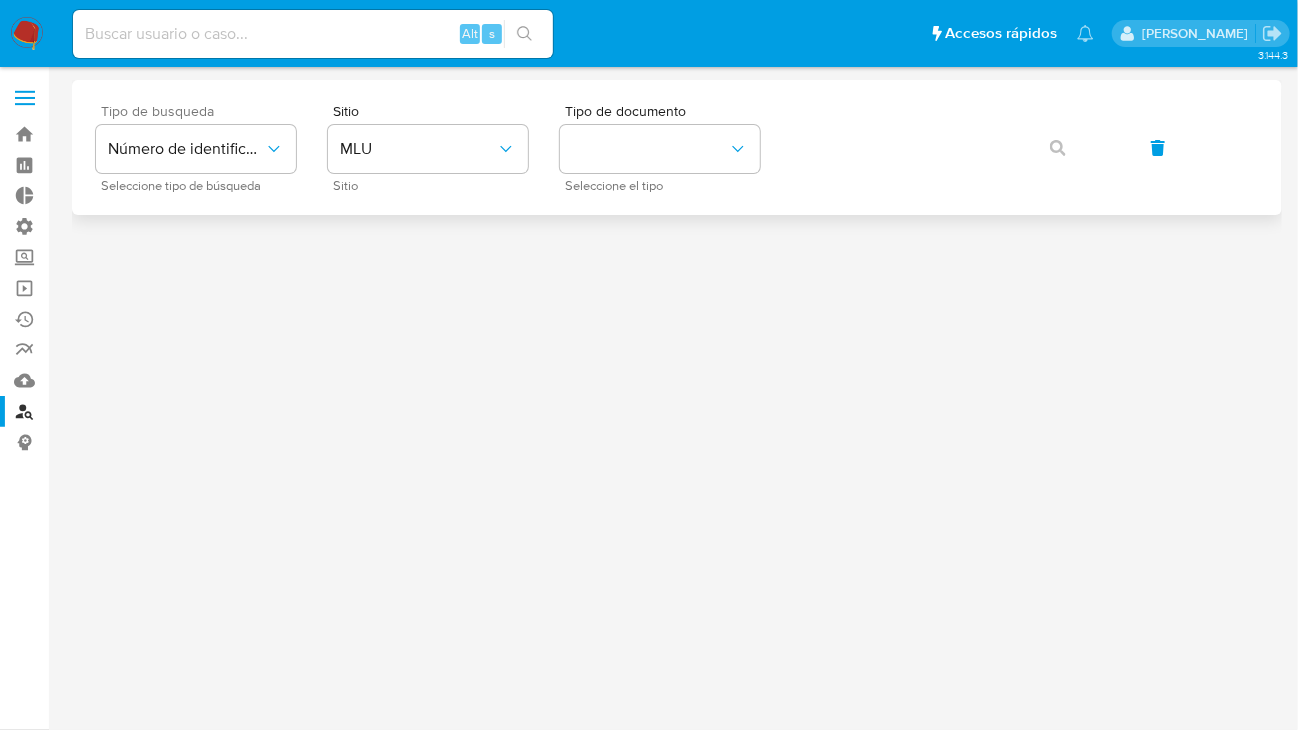 click on "Tipo de busqueda Número de identificación Seleccione tipo de búsqueda" at bounding box center (196, 147) 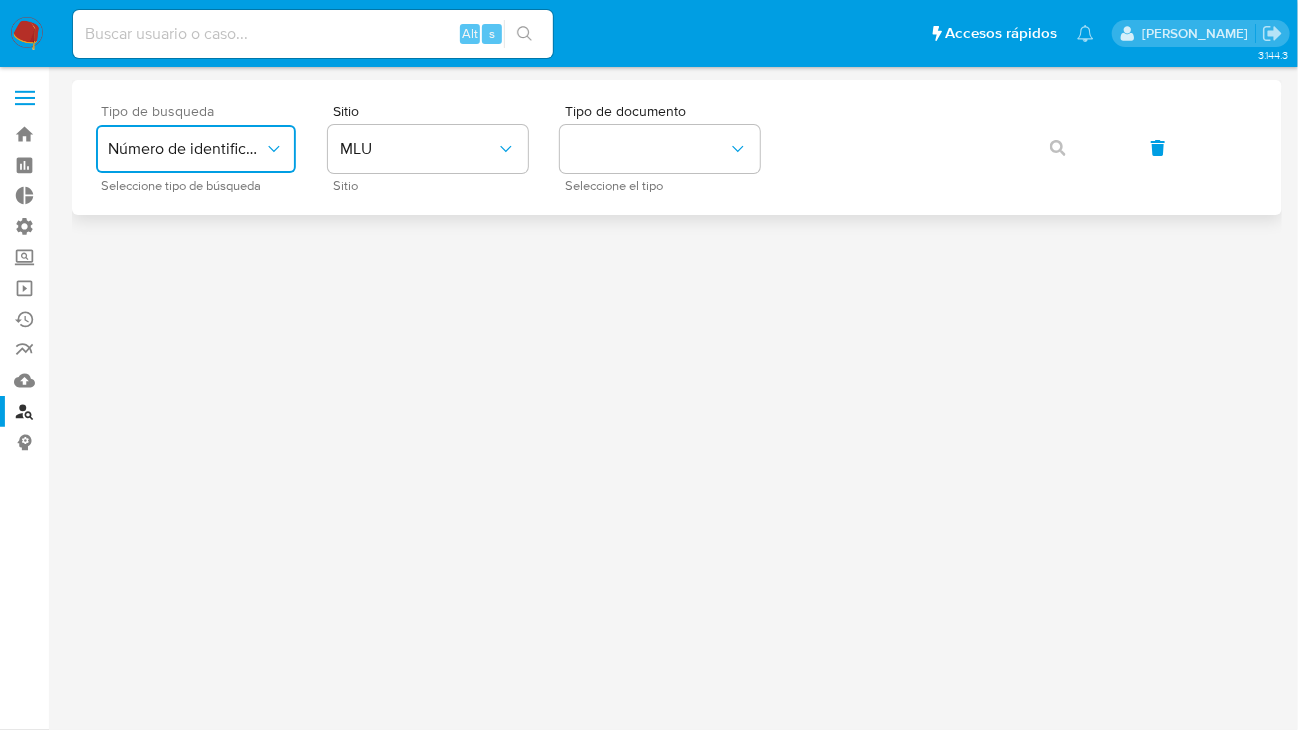 click on "Número de identificación" at bounding box center (196, 149) 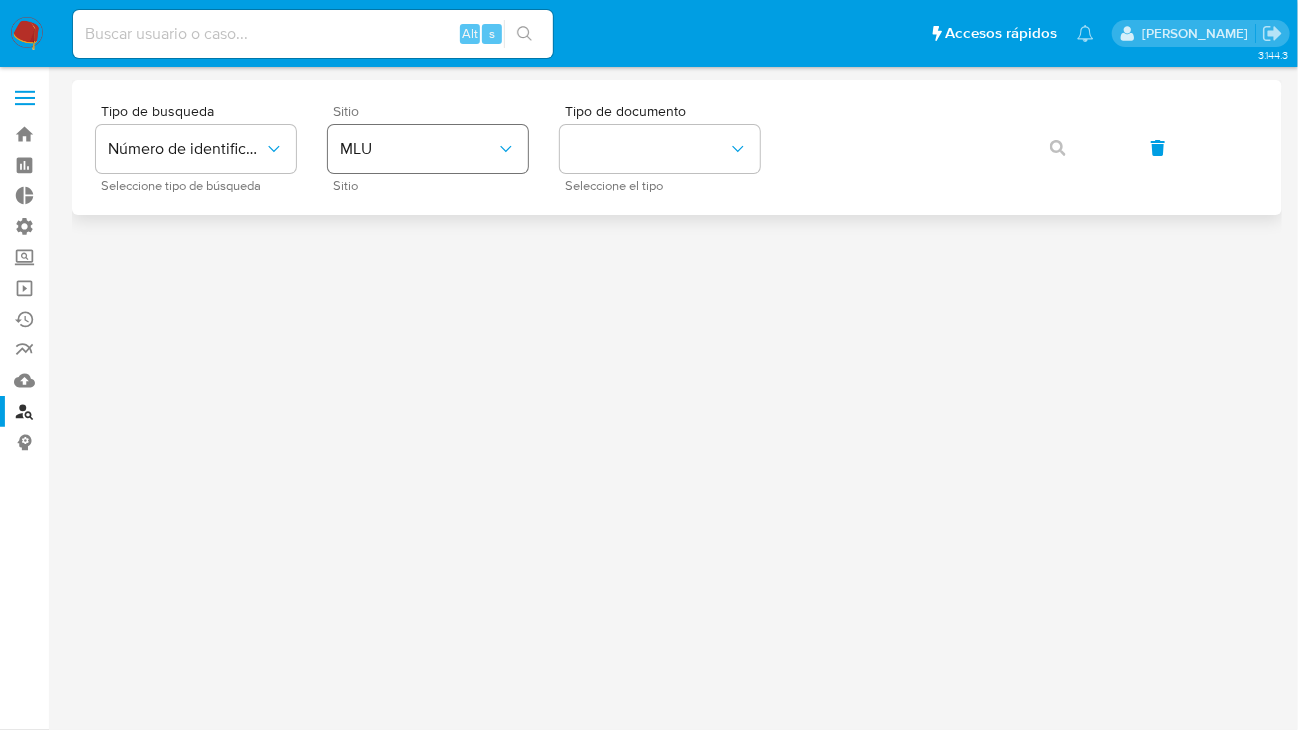 click on "MLU" at bounding box center [428, 149] 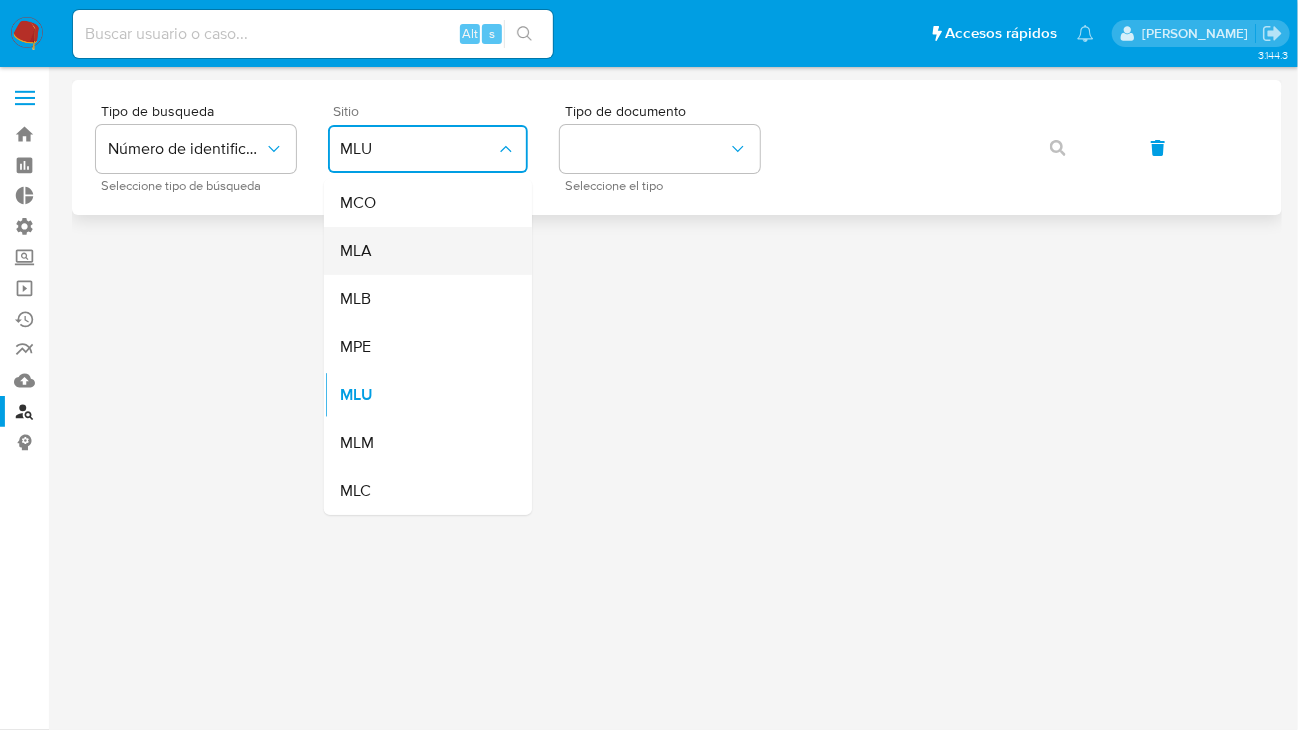 click on "MLA" at bounding box center (356, 251) 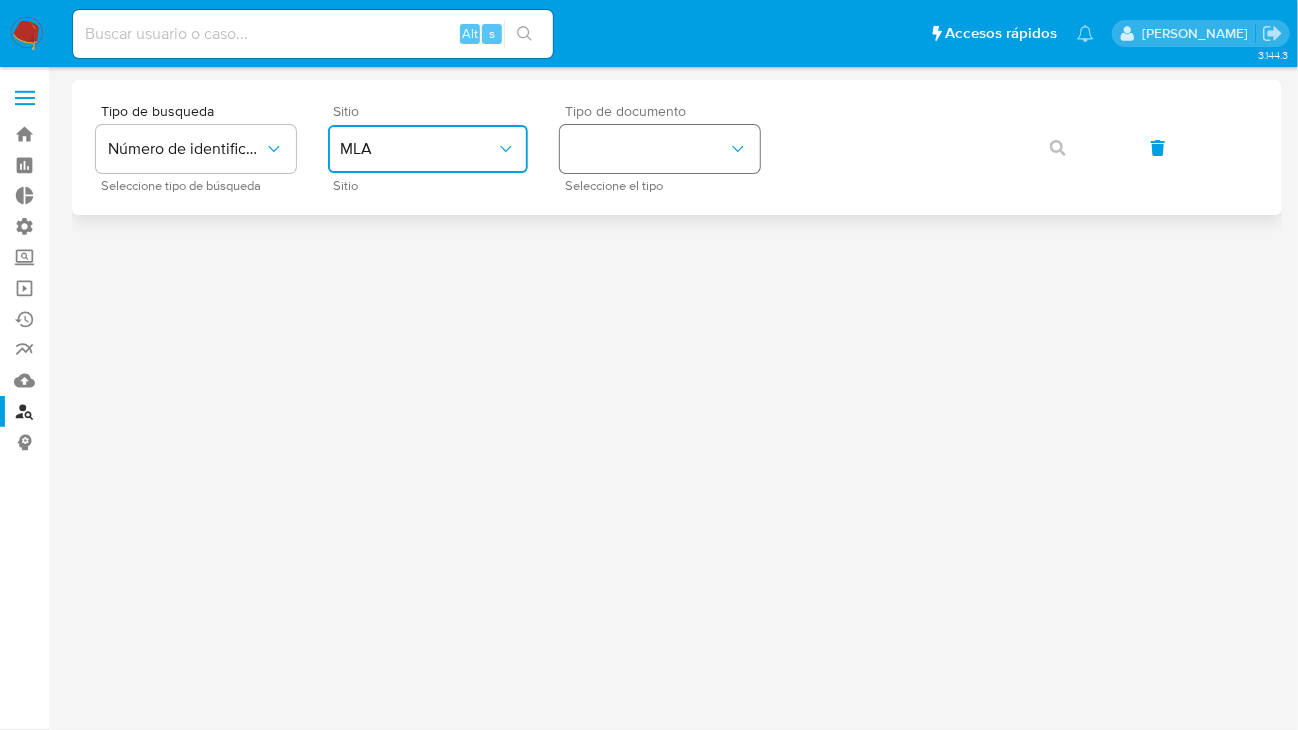 click at bounding box center (660, 149) 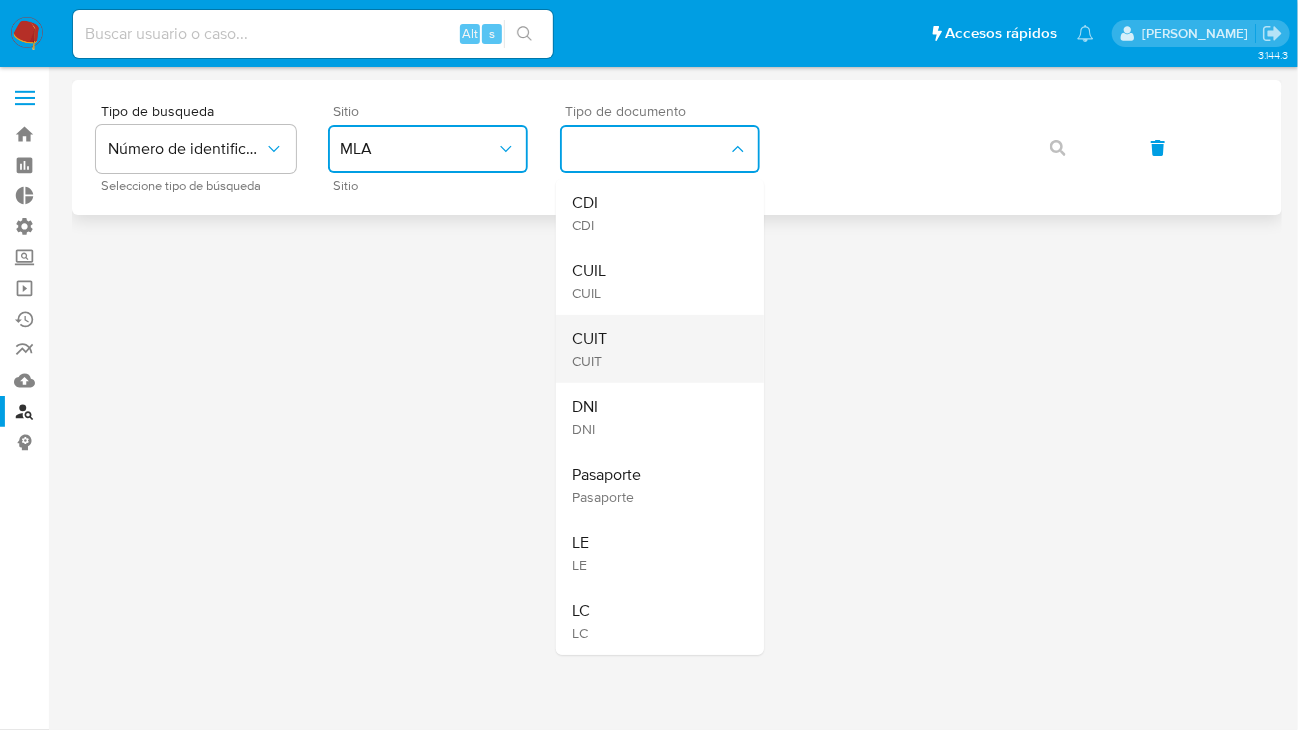 click on "CUIT CUIT" at bounding box center (654, 349) 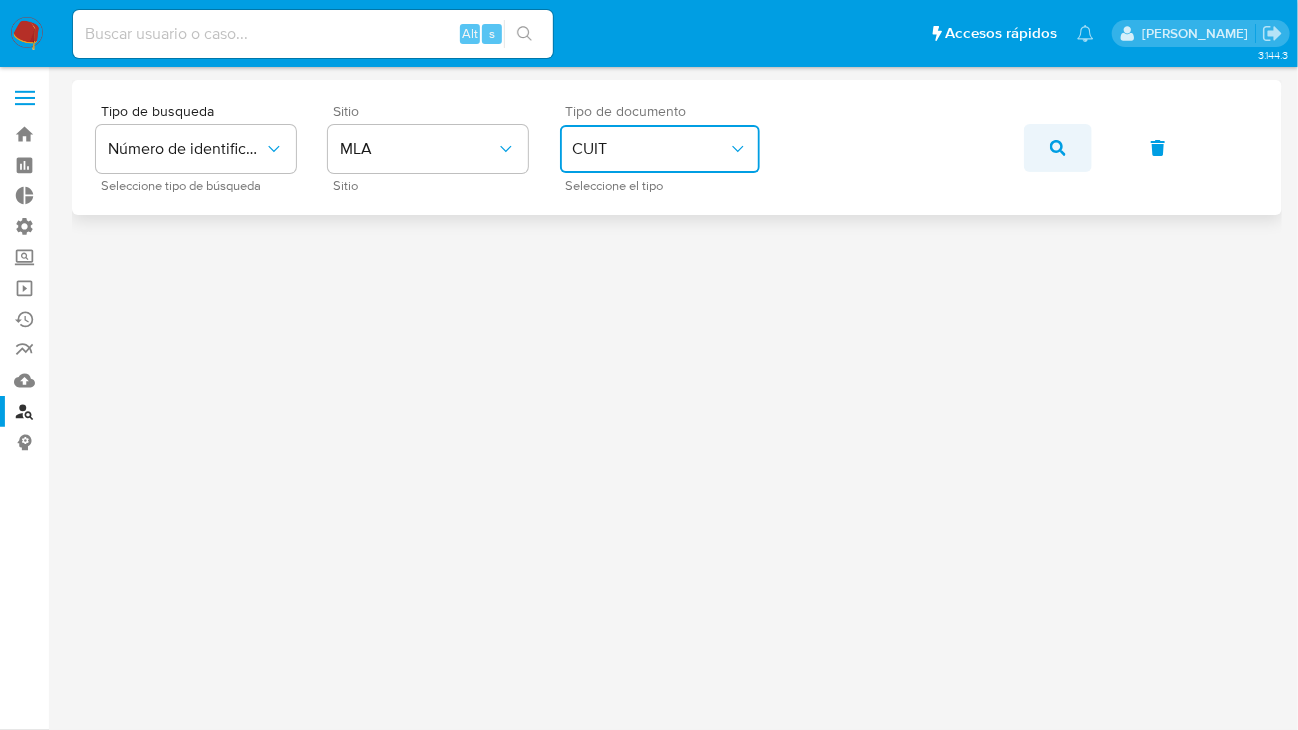 click 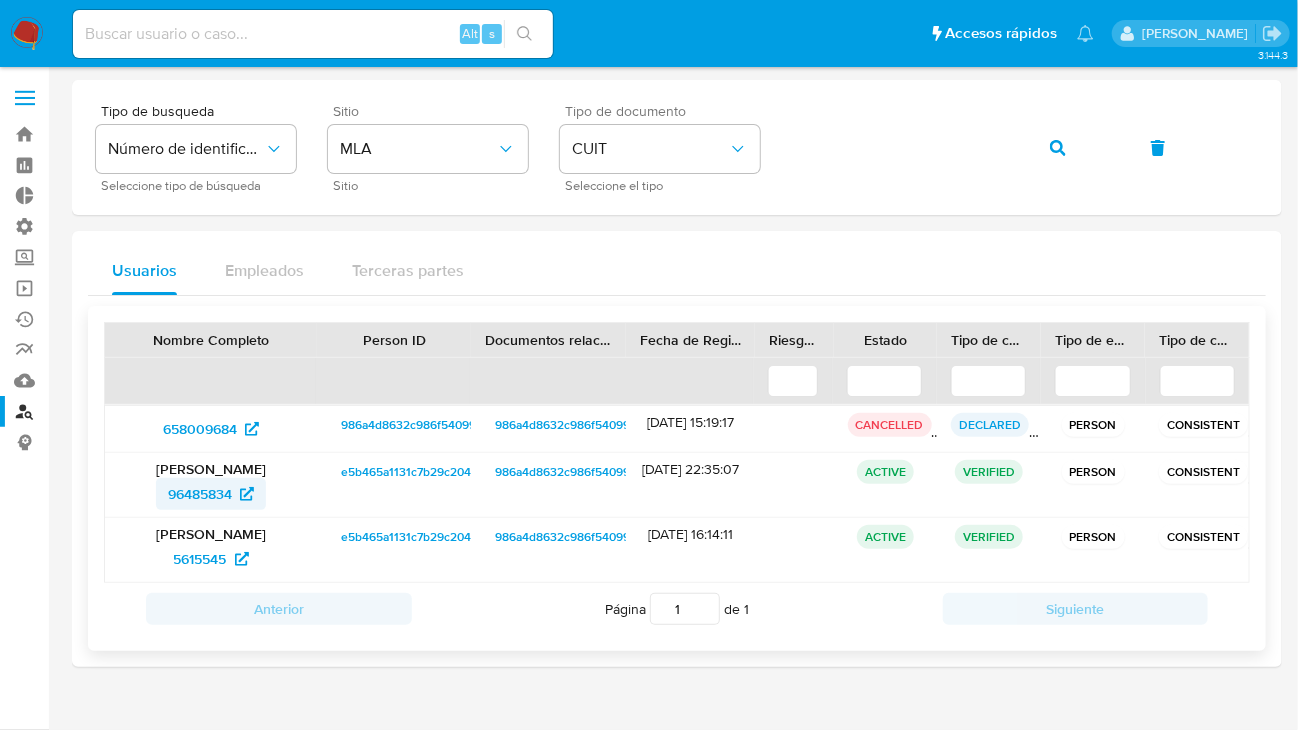 click on "96485834" at bounding box center [200, 494] 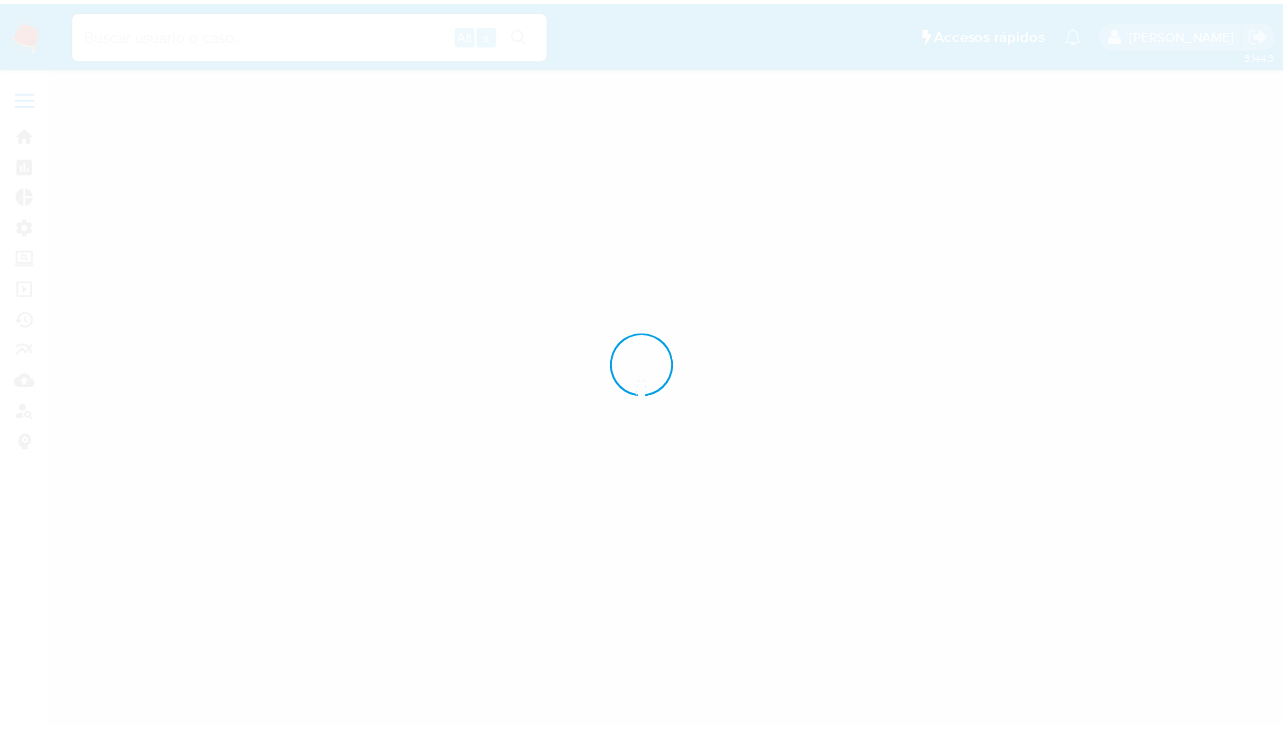 scroll, scrollTop: 0, scrollLeft: 0, axis: both 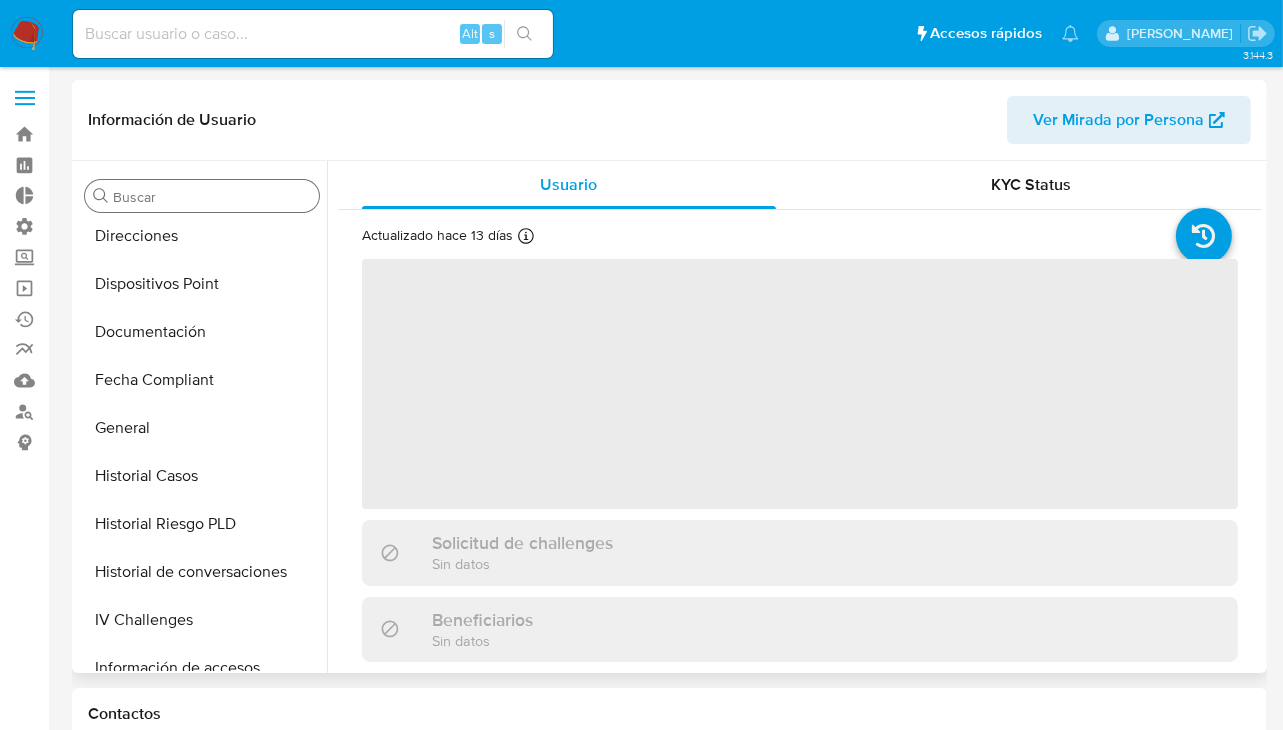 click on "Buscar" at bounding box center [202, 196] 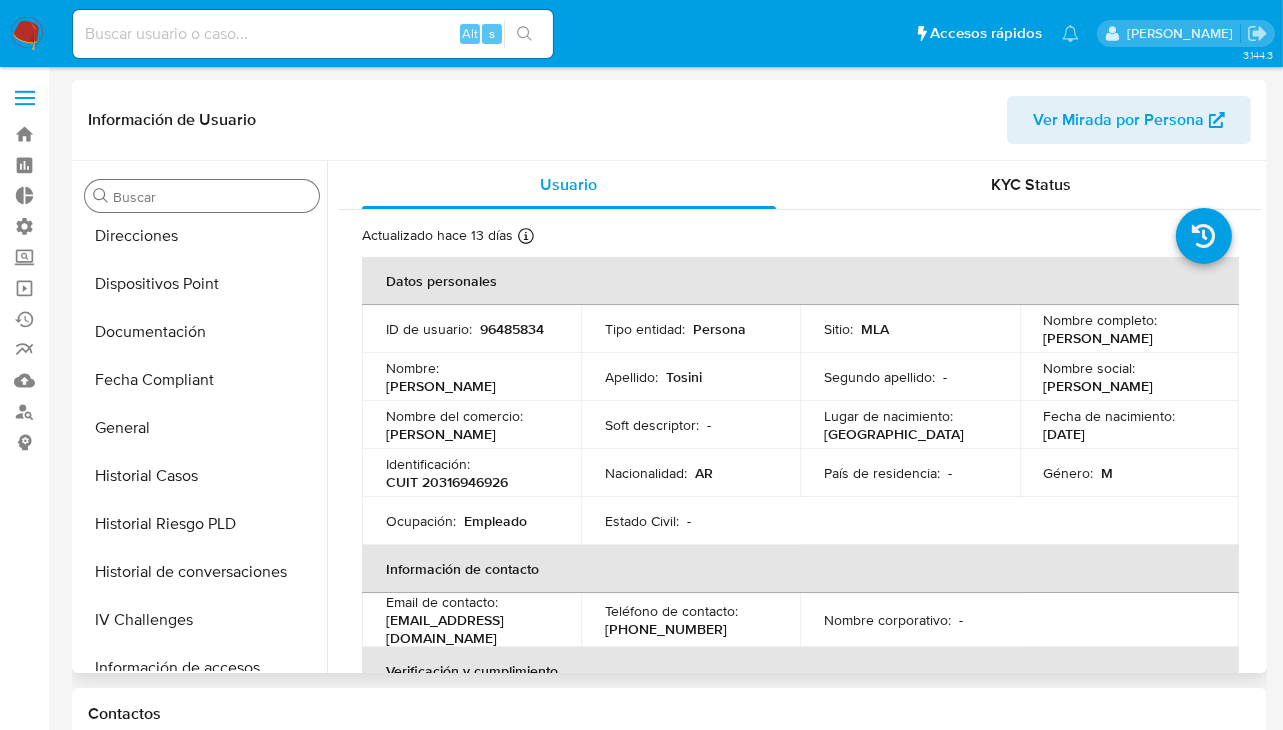 click on "Buscar" at bounding box center [212, 197] 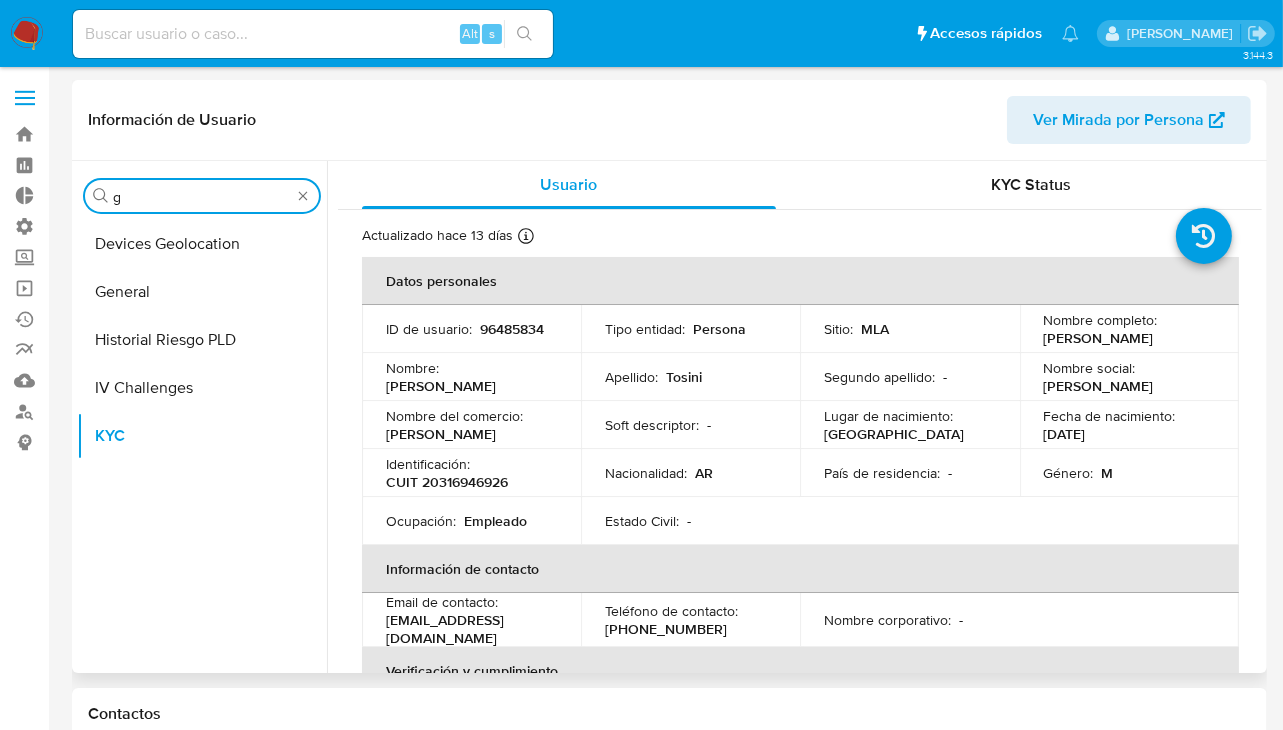 scroll, scrollTop: 0, scrollLeft: 0, axis: both 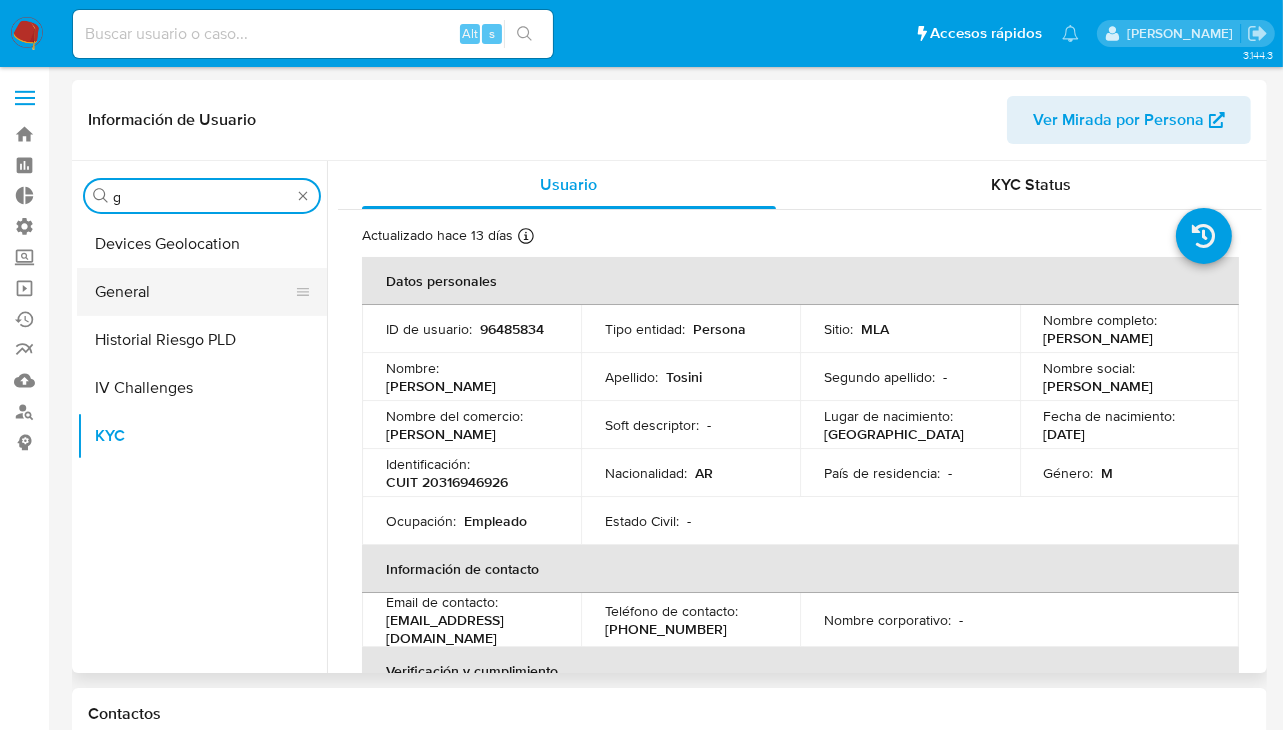 select on "10" 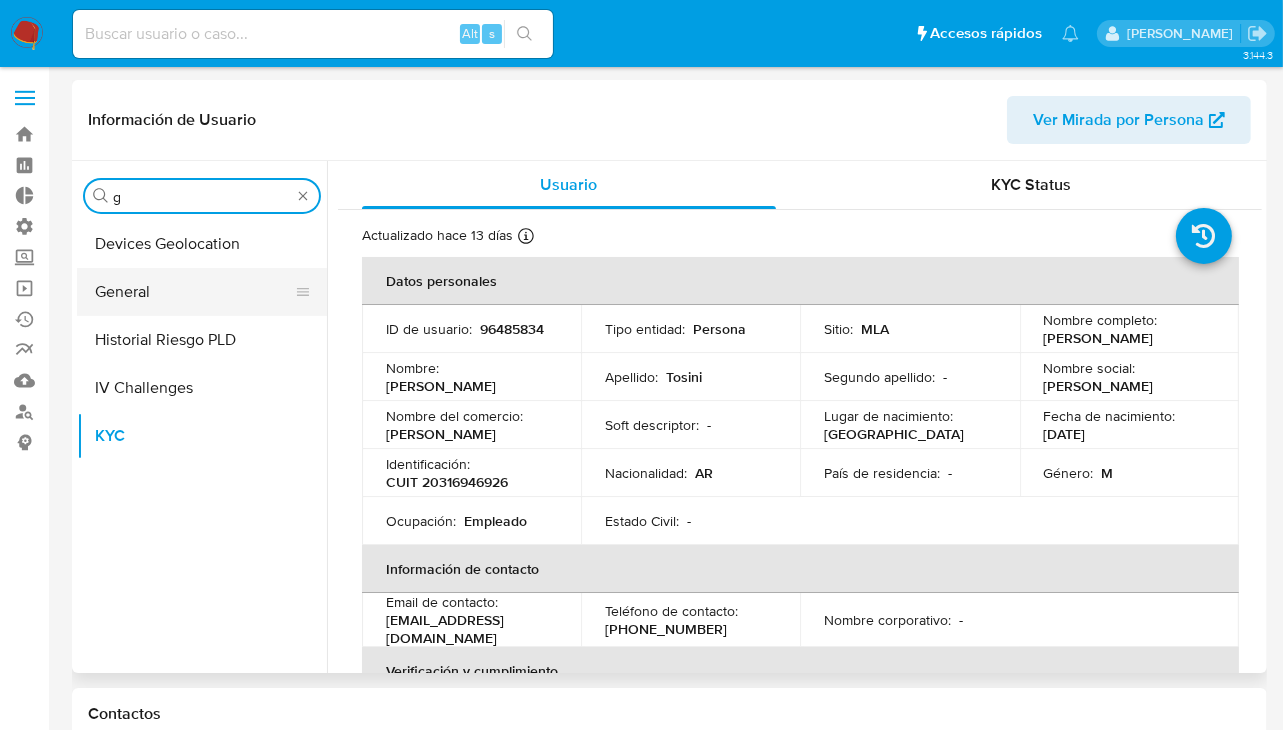 type on "g" 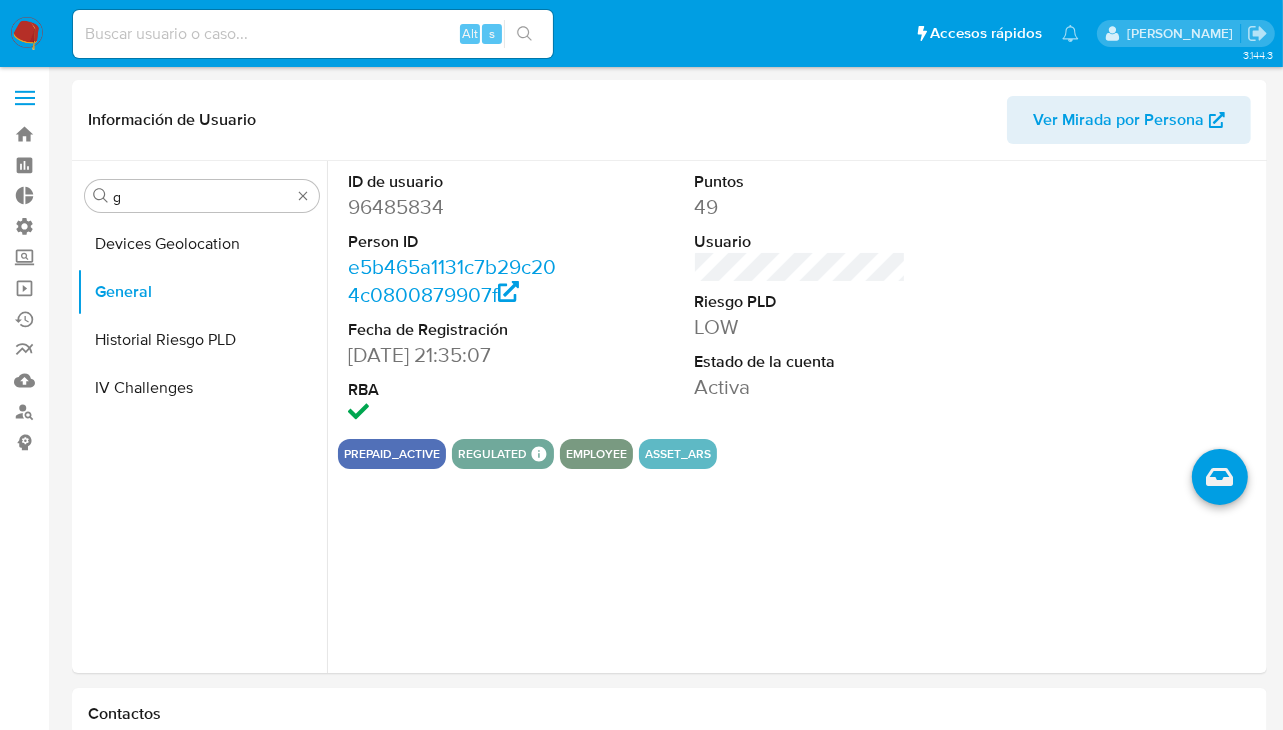 type 